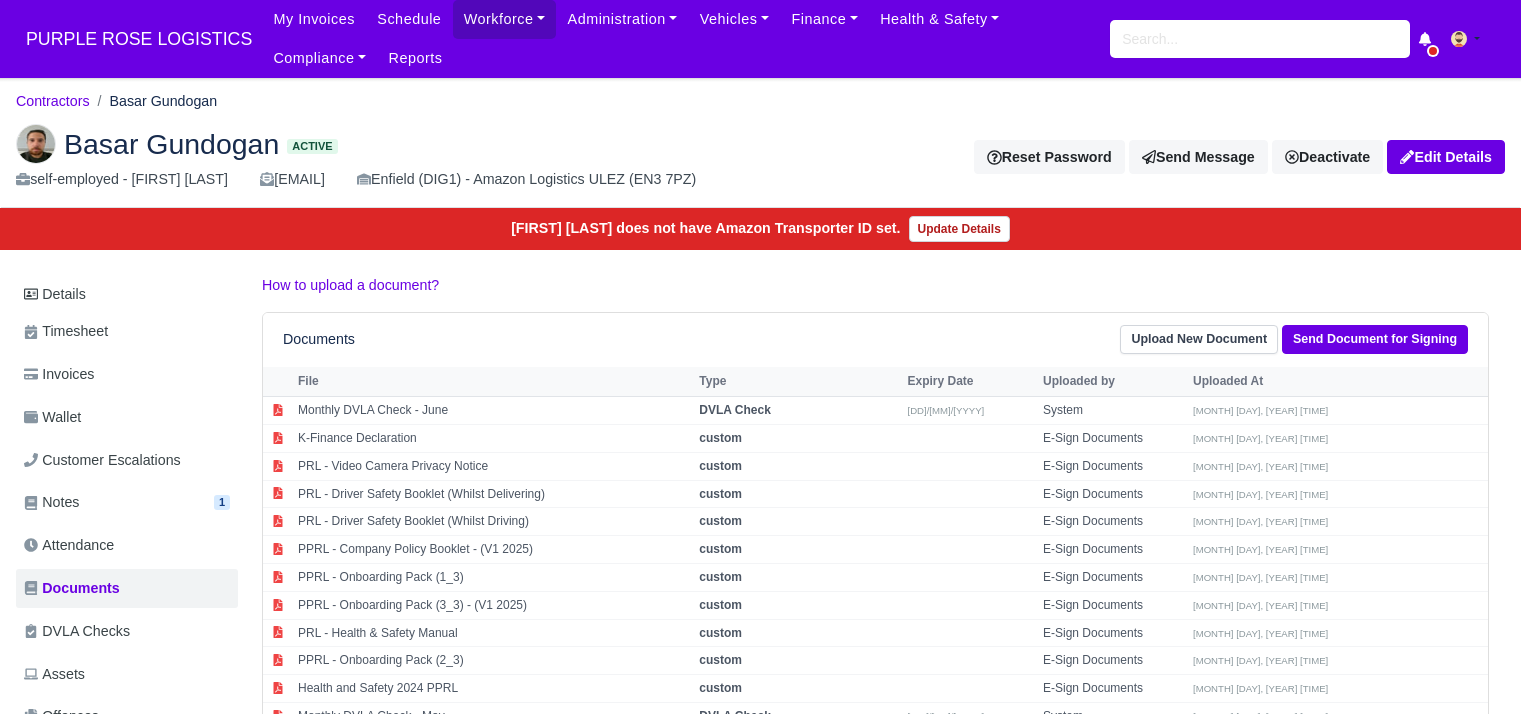 scroll, scrollTop: 297, scrollLeft: 0, axis: vertical 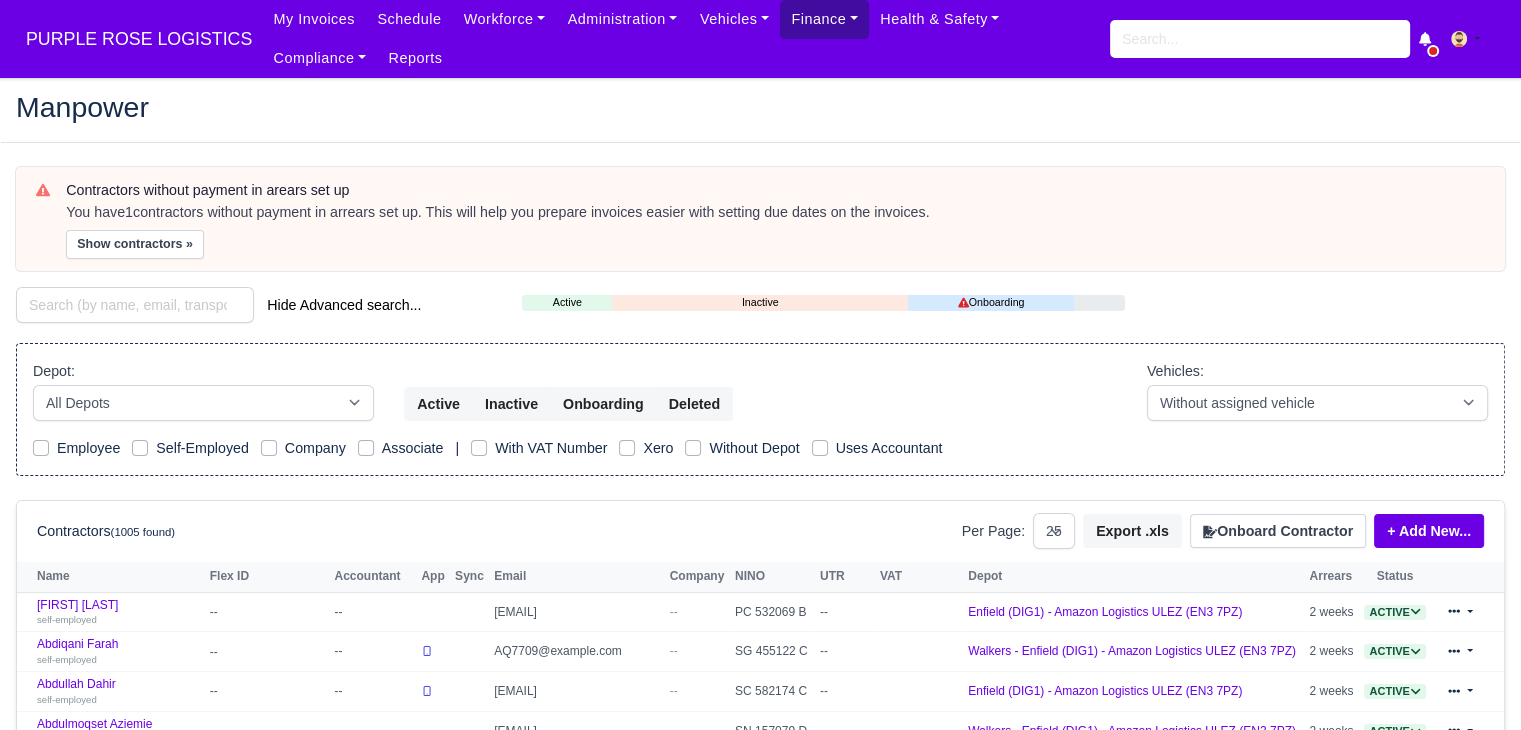 click on "Finance" at bounding box center (505, 19) 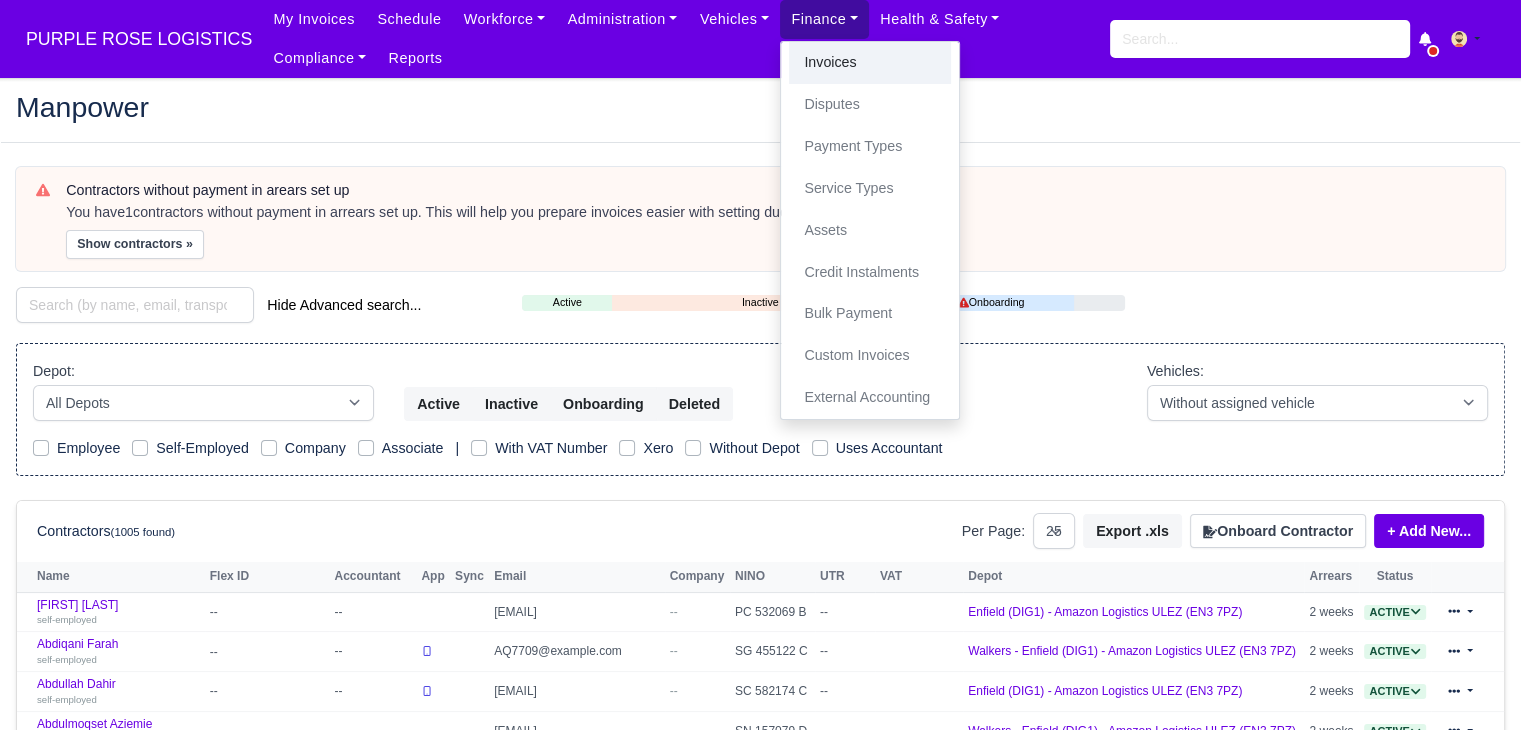 click on "Invoices" at bounding box center [870, 63] 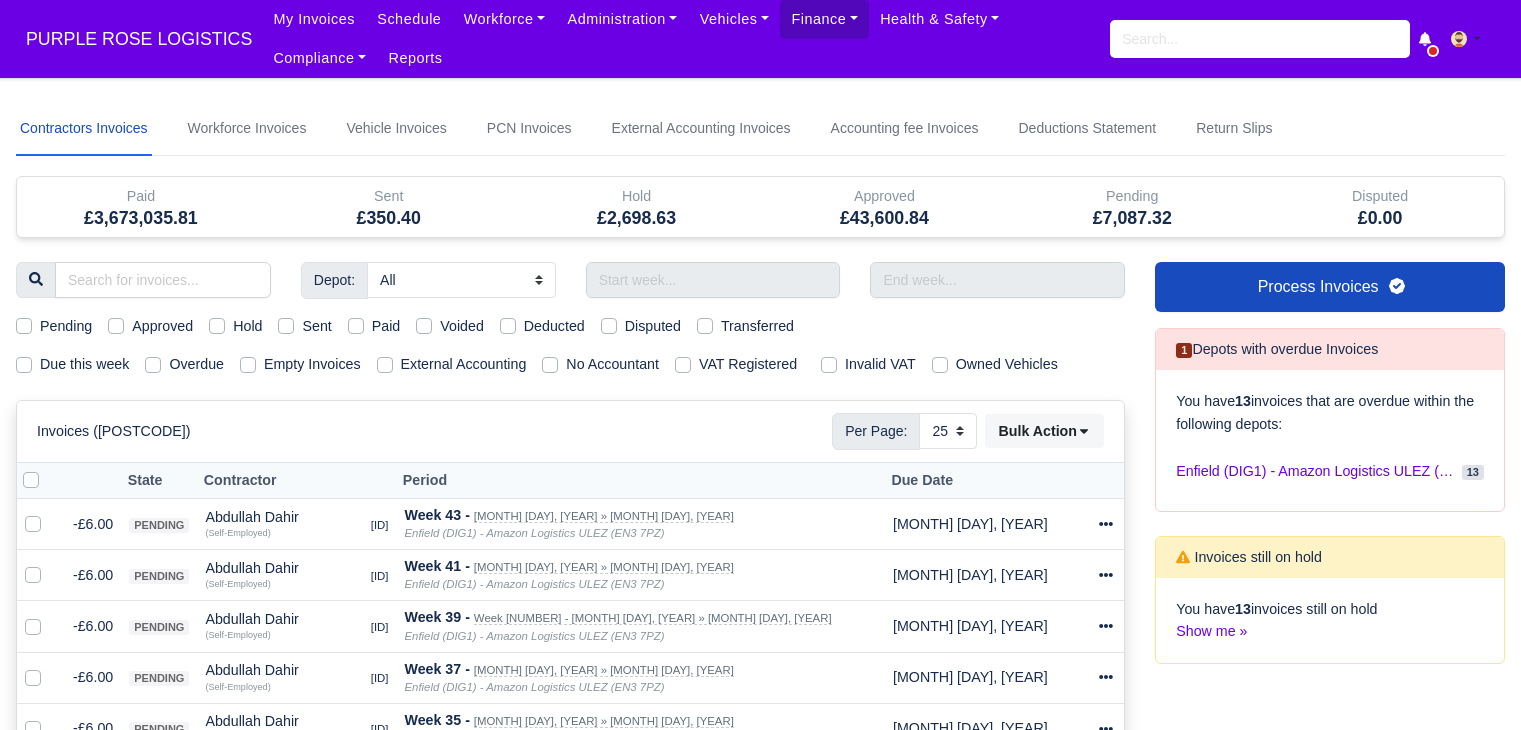 scroll, scrollTop: 0, scrollLeft: 0, axis: both 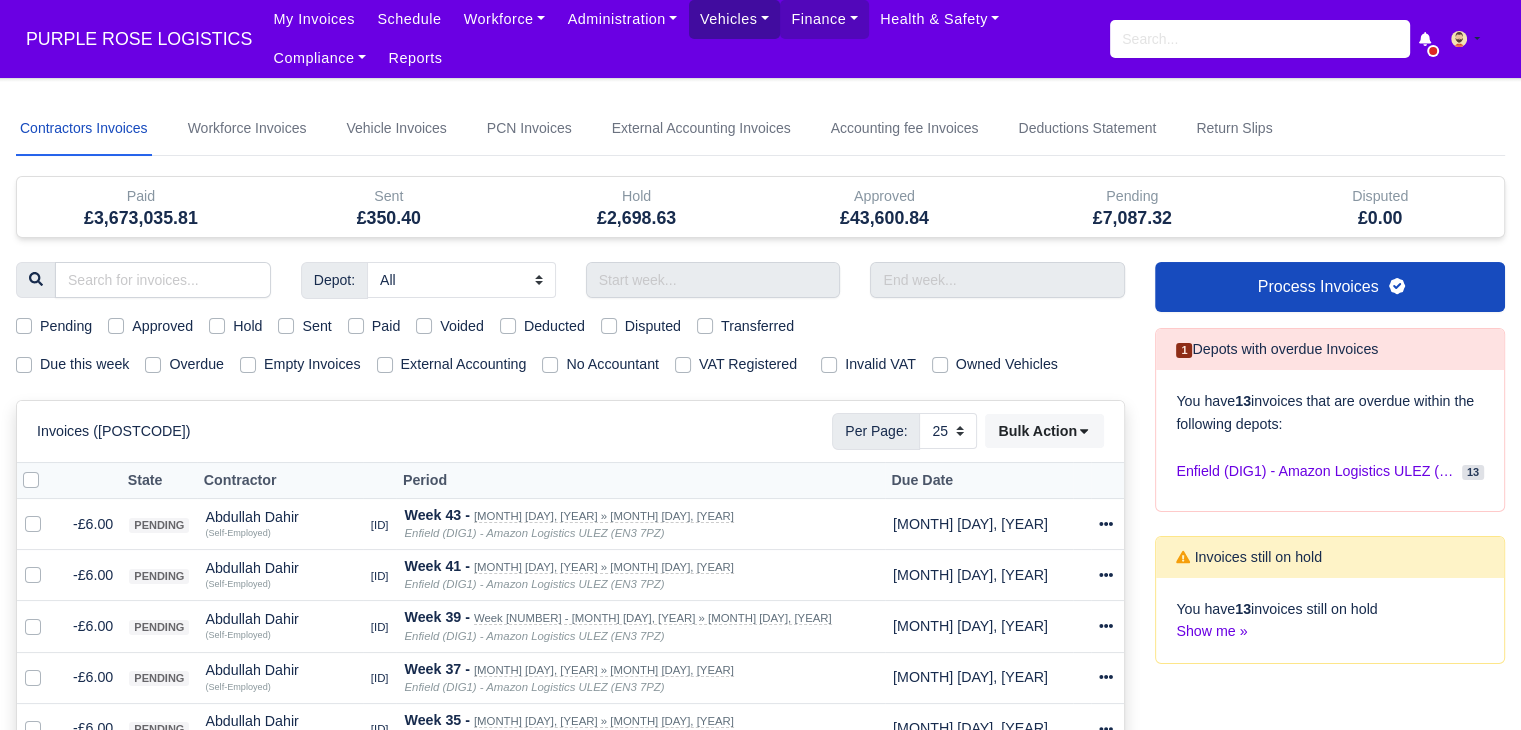 click on "Vehicles" at bounding box center (505, 19) 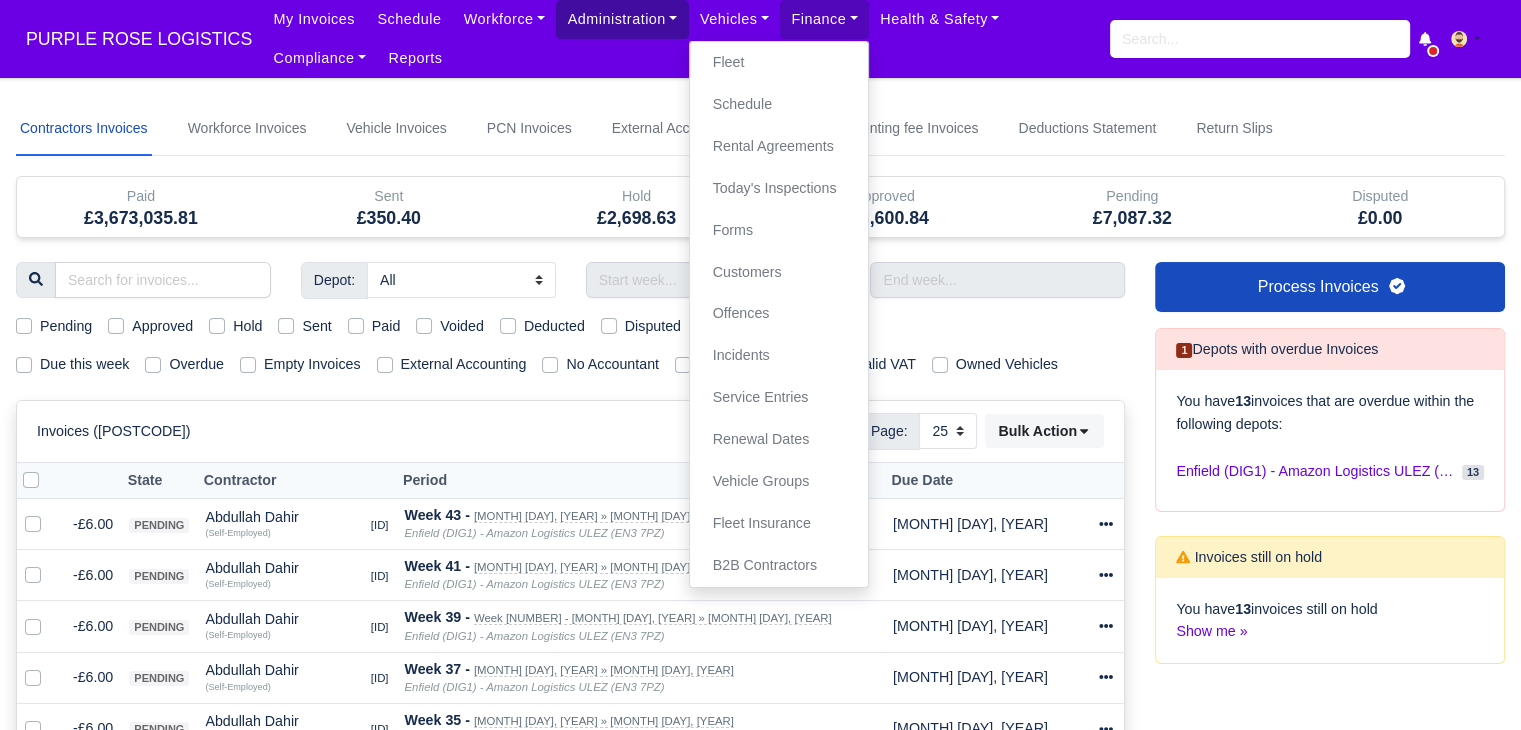 click on "Administration" at bounding box center [505, 19] 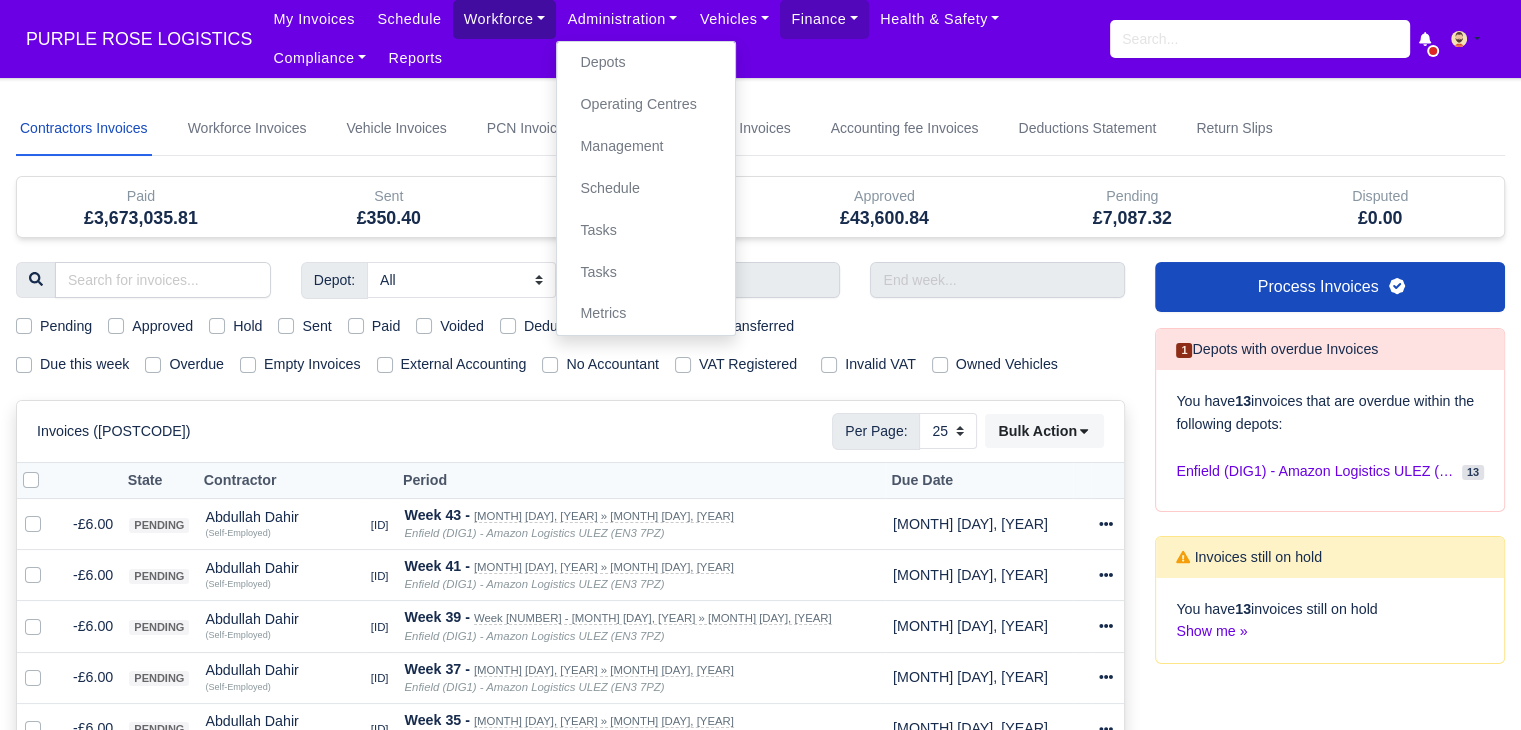click on "Workforce" at bounding box center [505, 19] 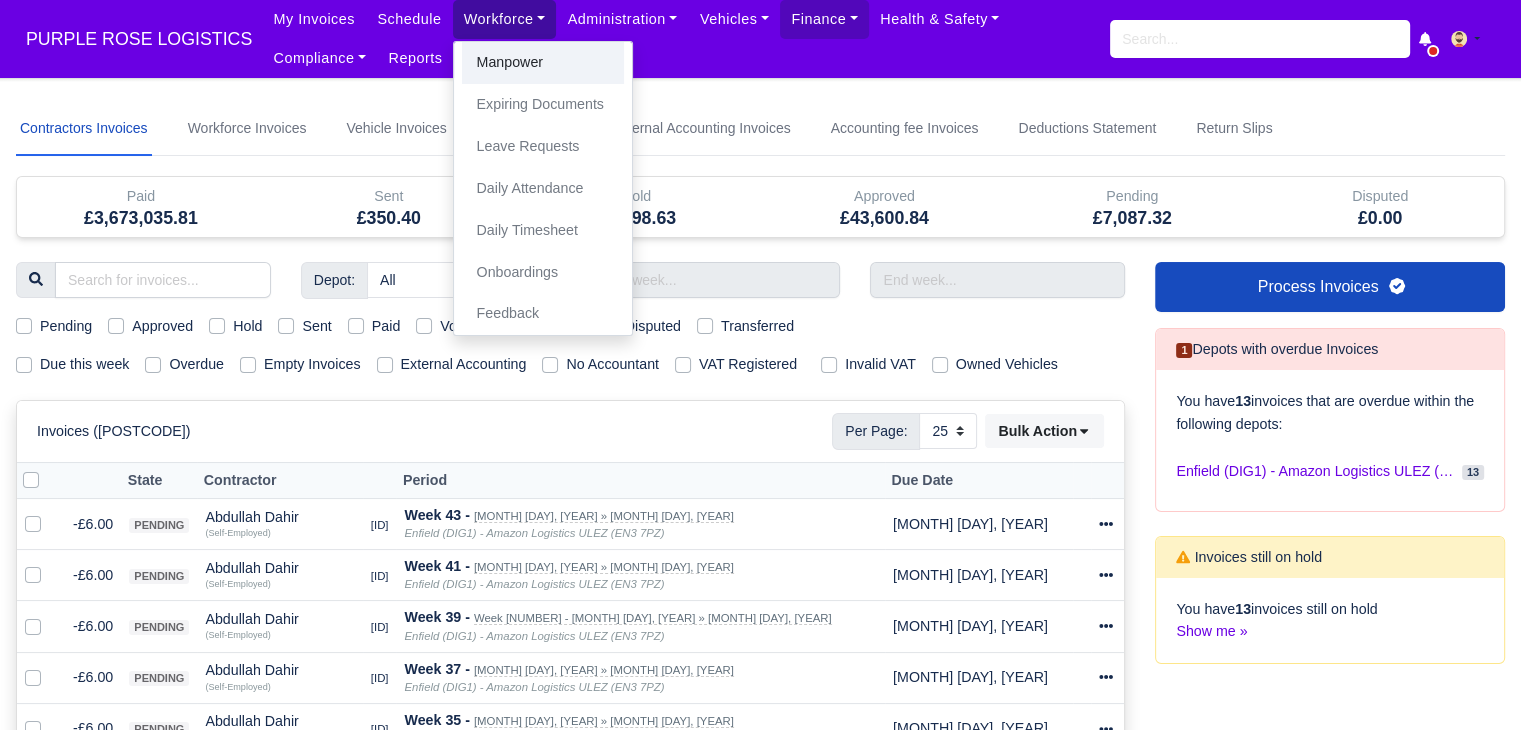 click on "Manpower" at bounding box center [543, 63] 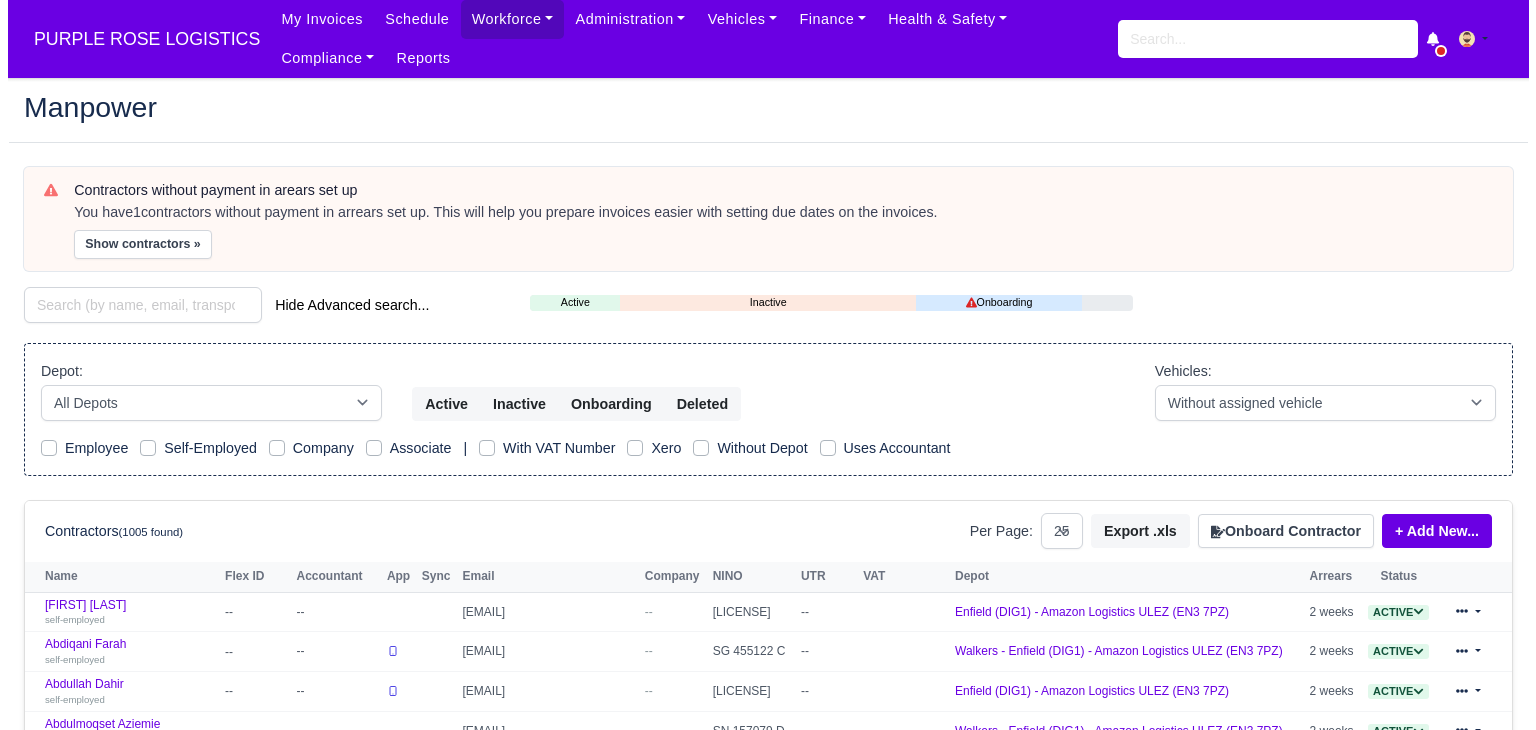 scroll, scrollTop: 0, scrollLeft: 0, axis: both 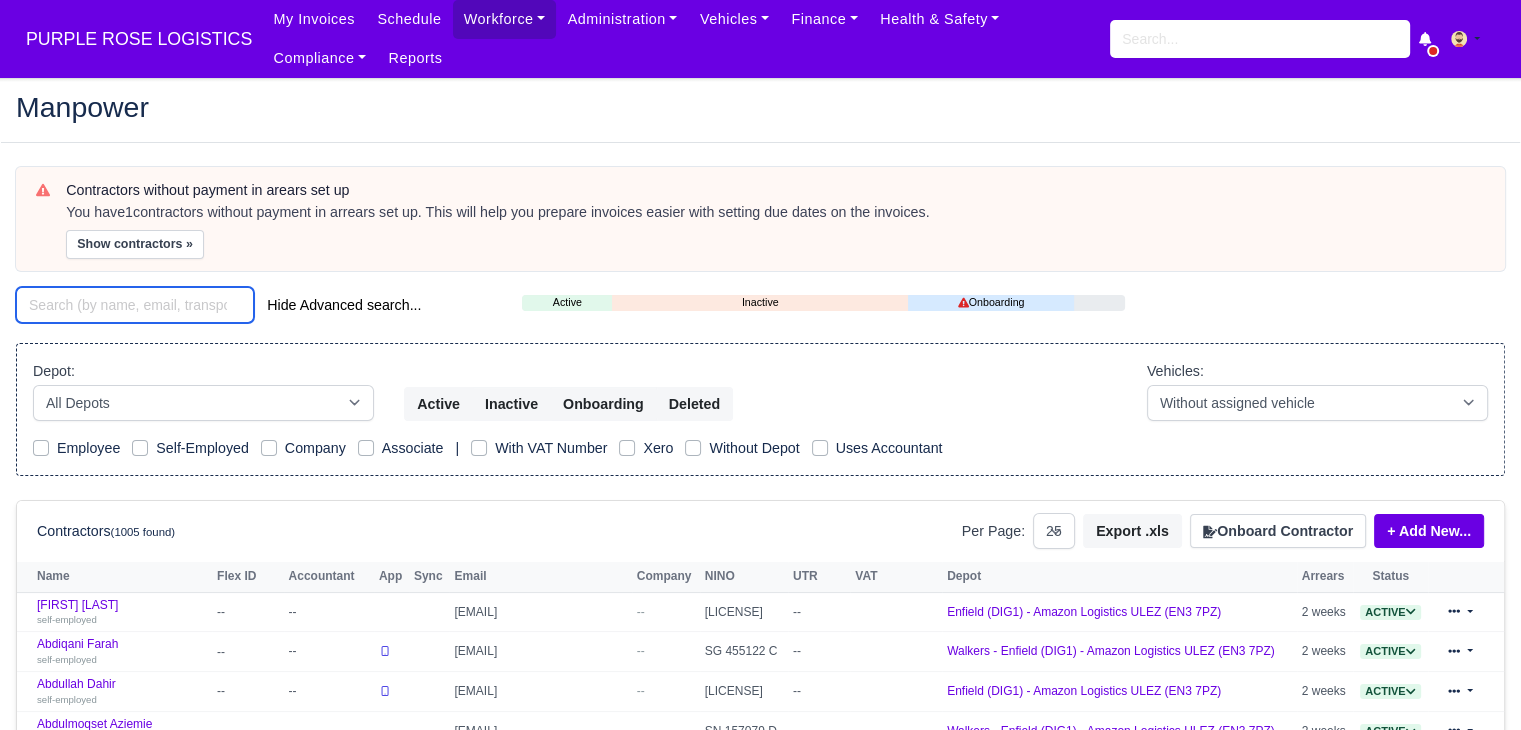click at bounding box center (135, 305) 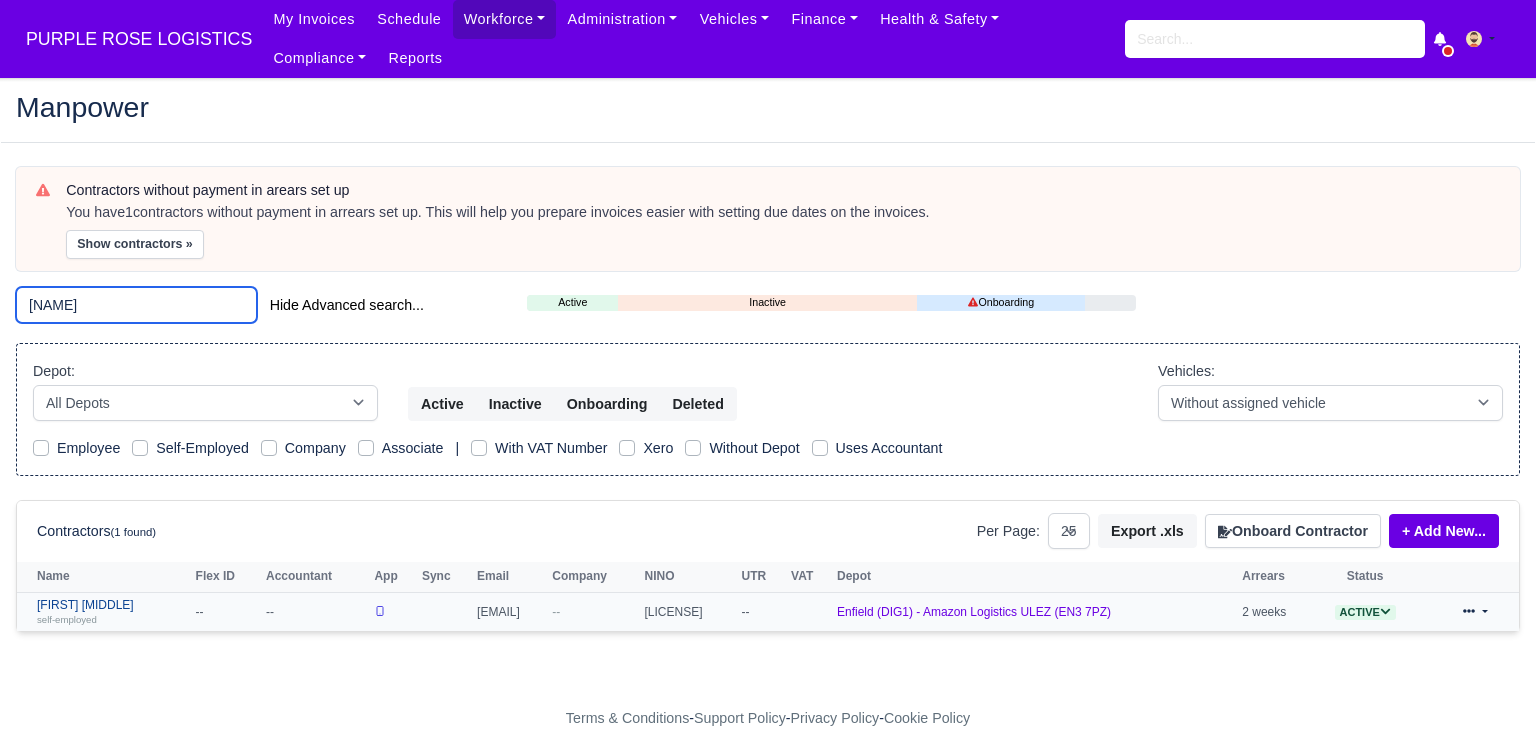 type on "yul" 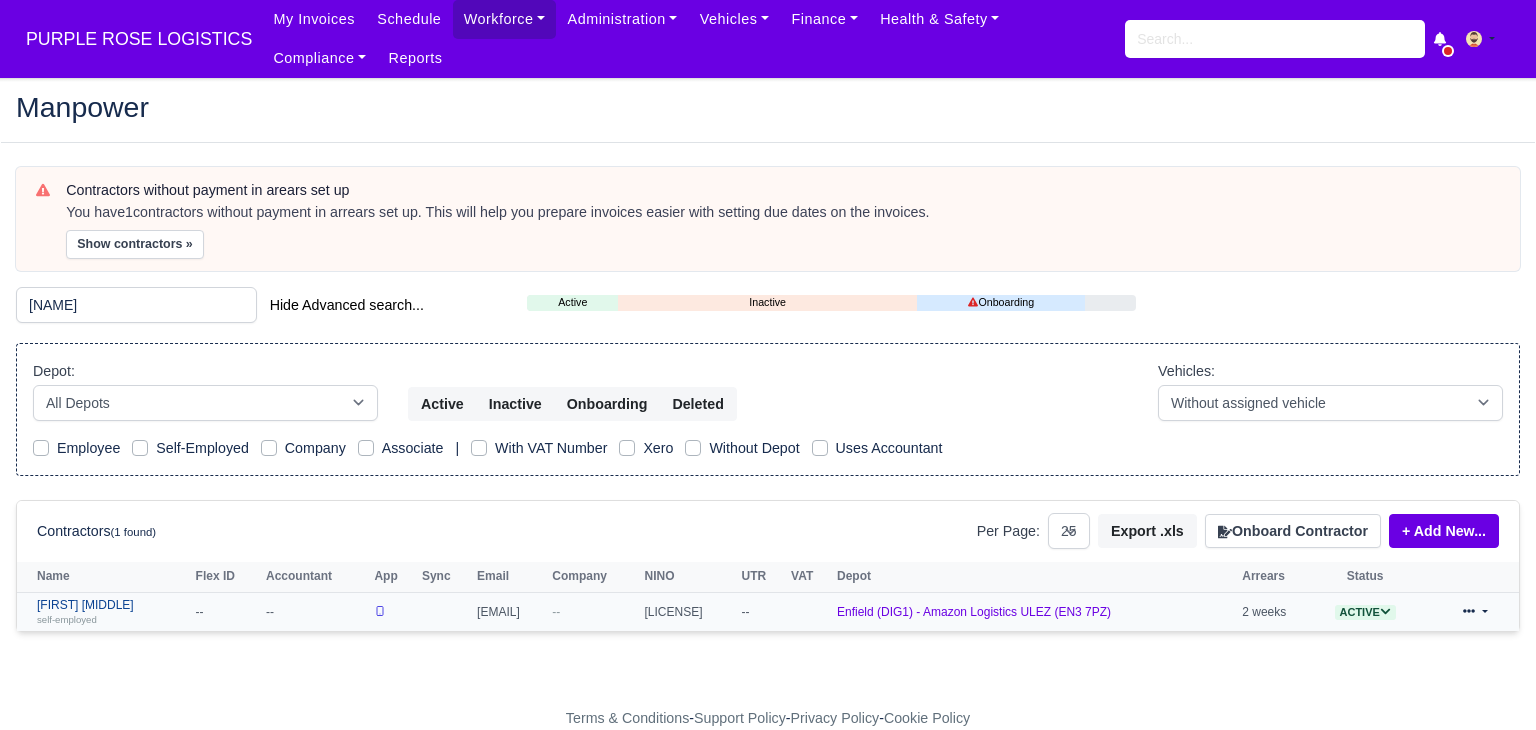 click on "Yuliyan veselinov
self-employed" at bounding box center [111, 612] 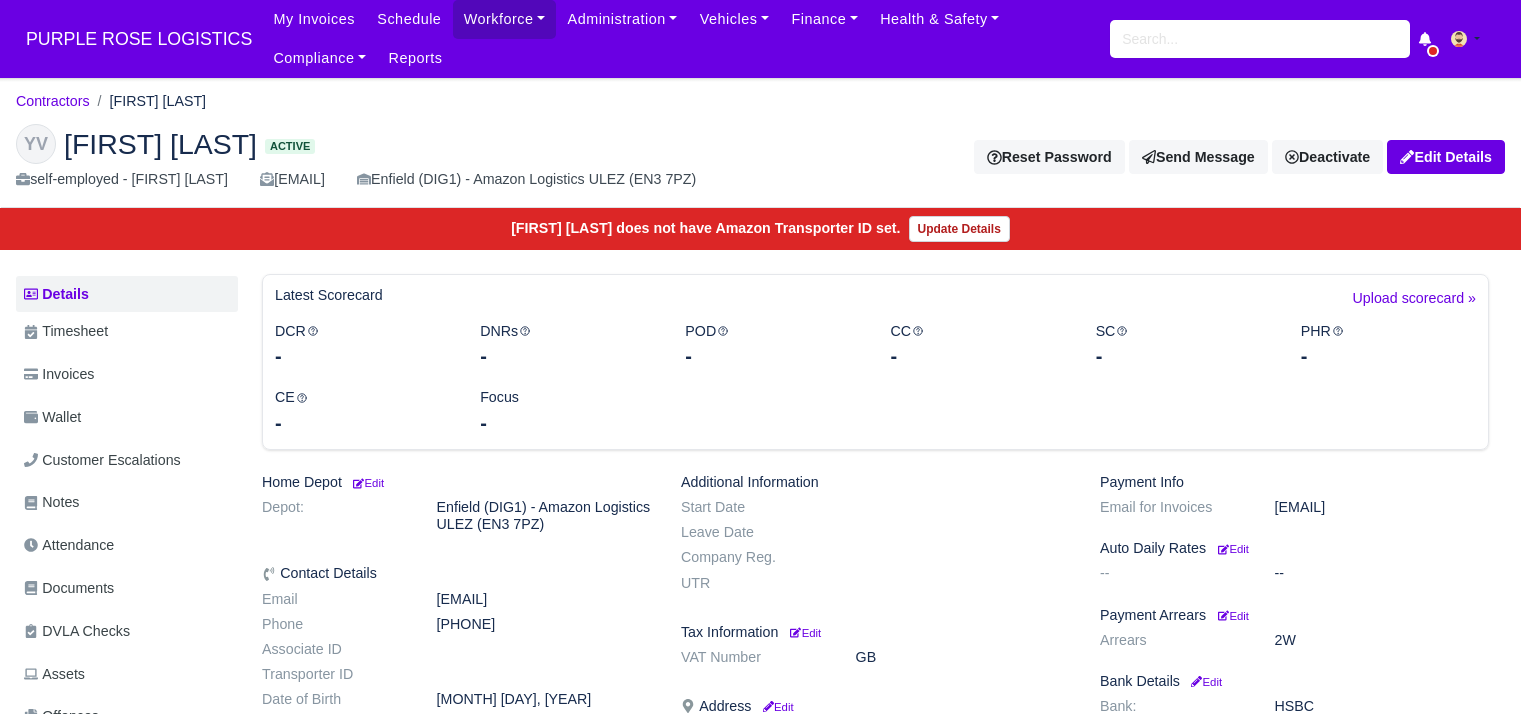 scroll, scrollTop: 0, scrollLeft: 0, axis: both 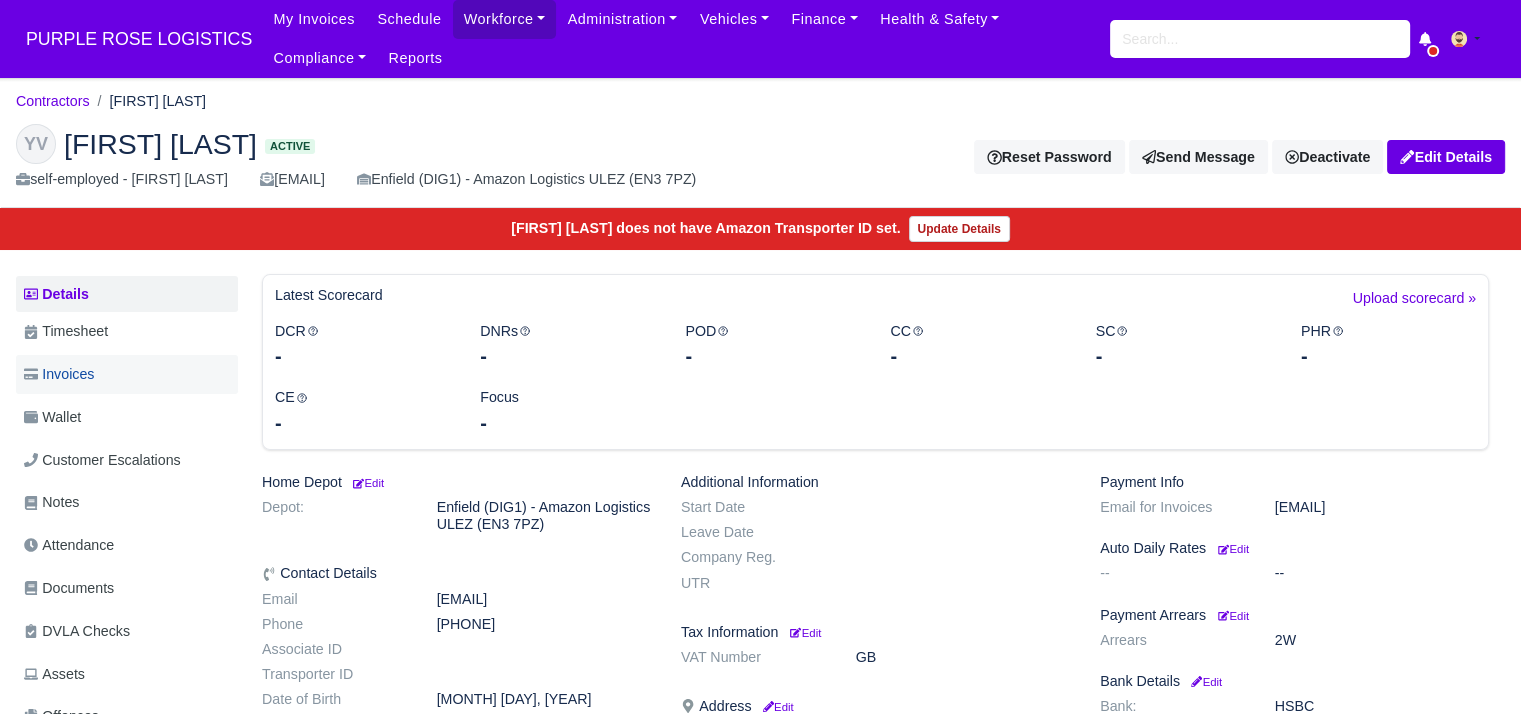 click on "Invoices" at bounding box center [127, 374] 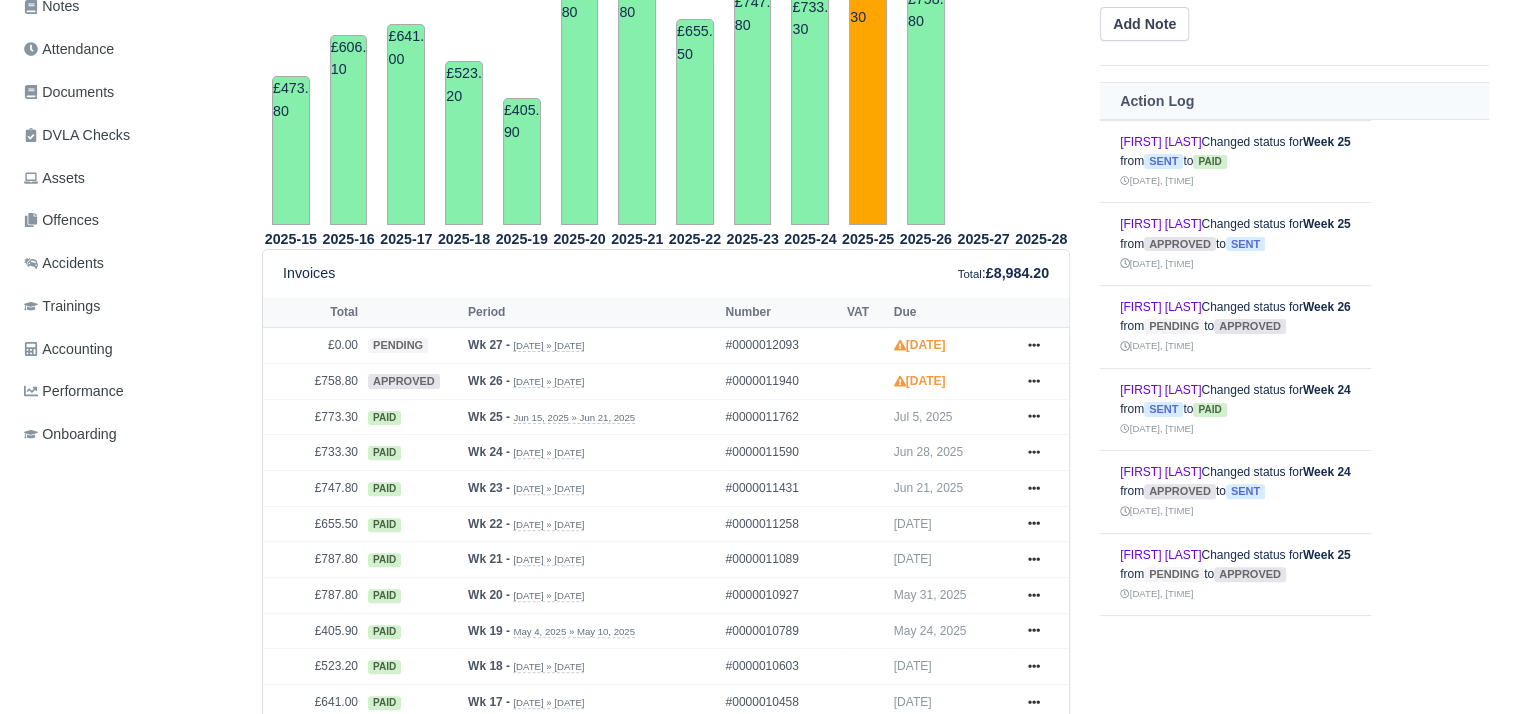 scroll, scrollTop: 500, scrollLeft: 0, axis: vertical 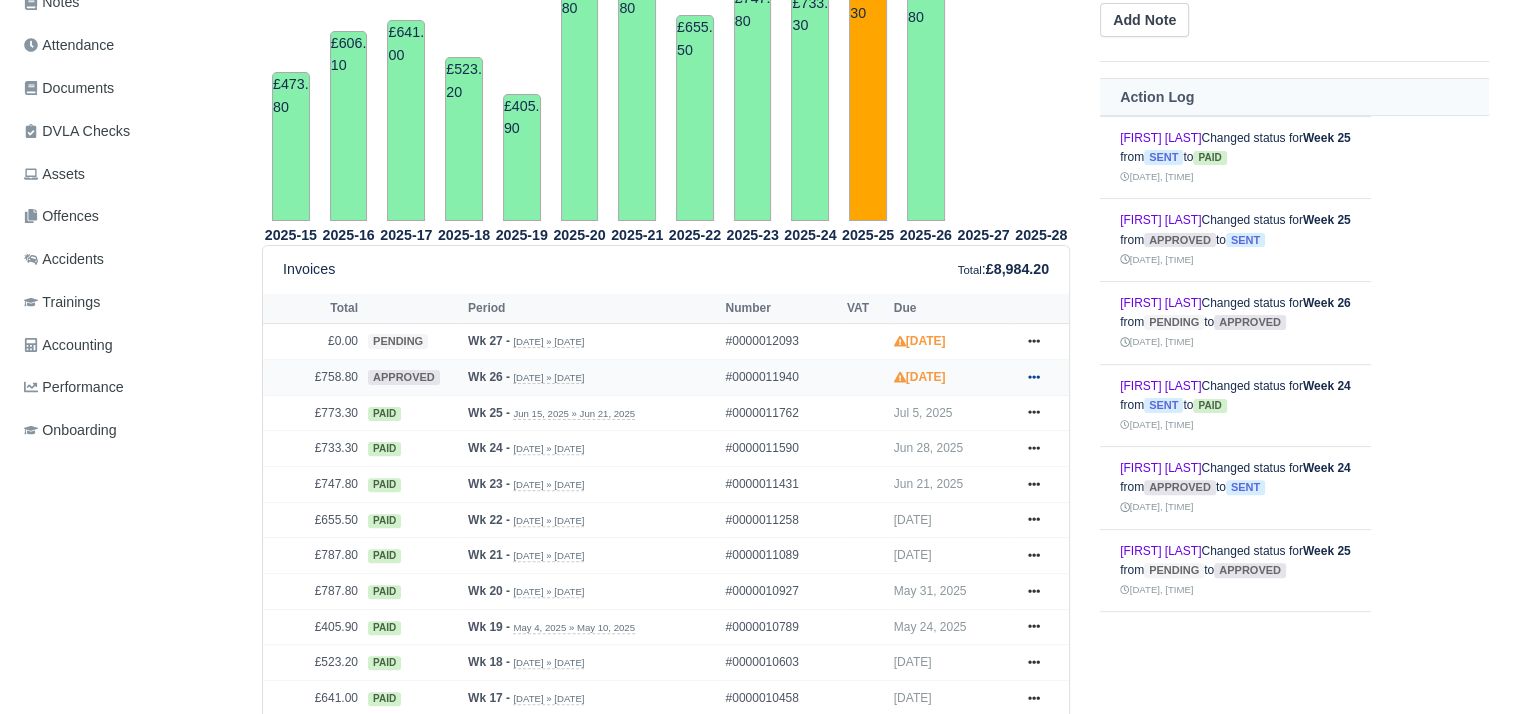 click at bounding box center (1034, 341) 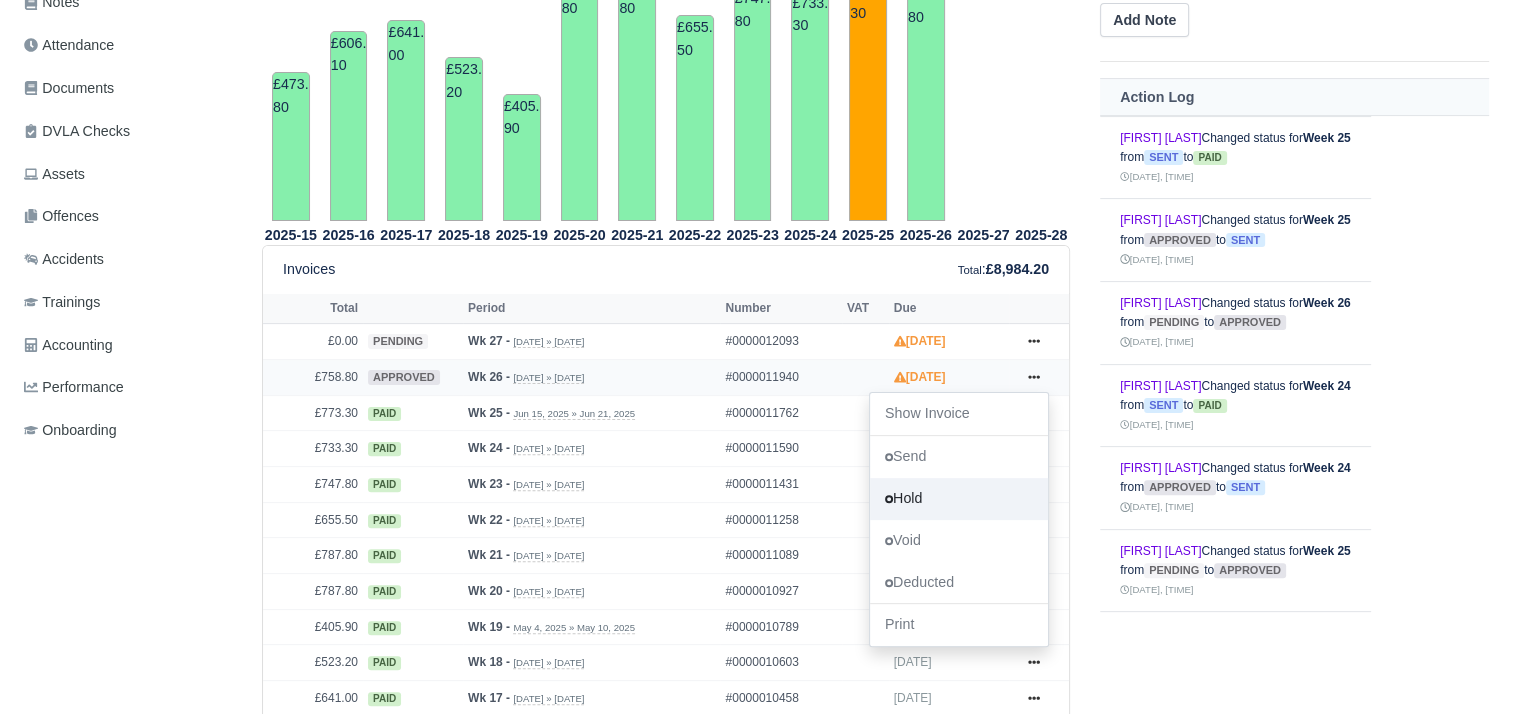 click on "Hold" at bounding box center [959, 499] 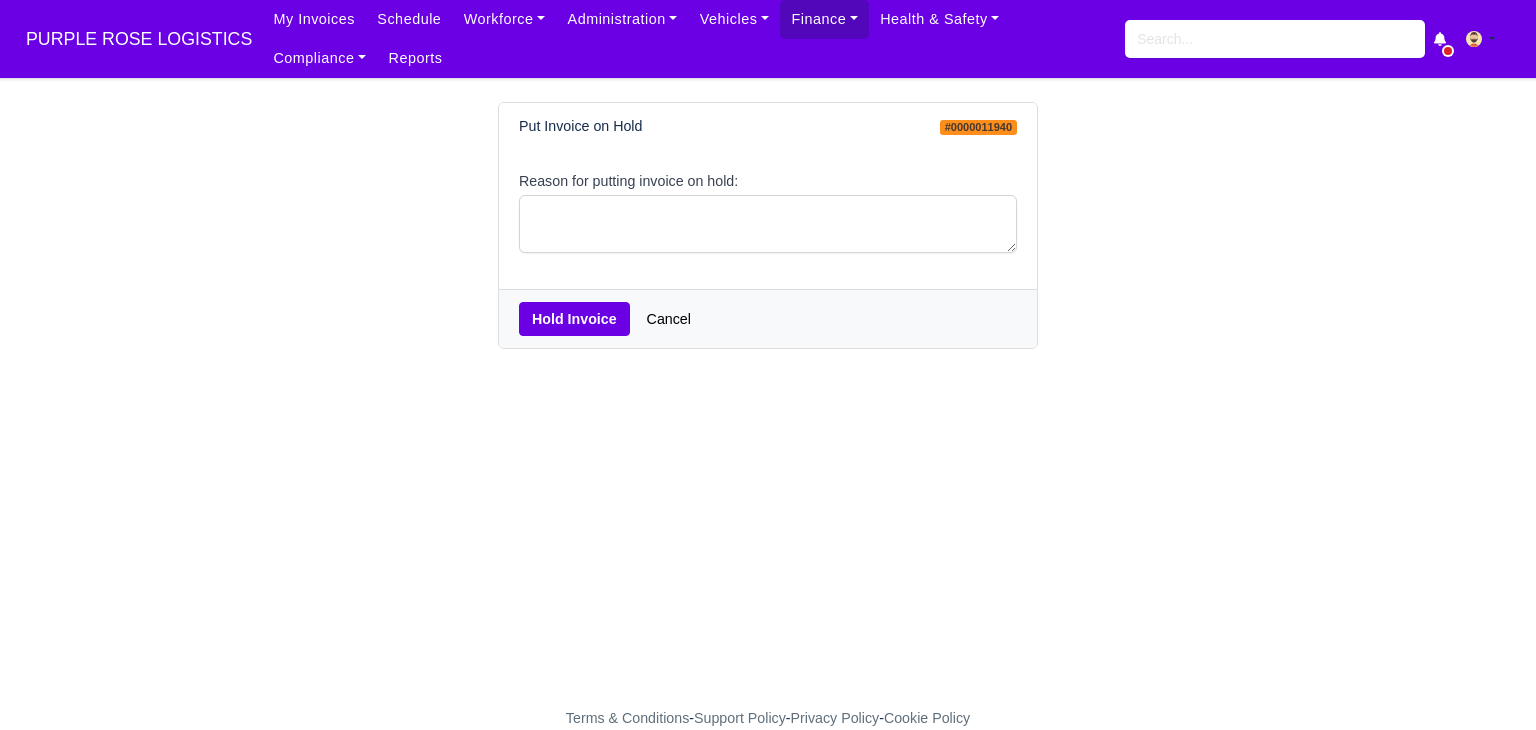scroll, scrollTop: 0, scrollLeft: 0, axis: both 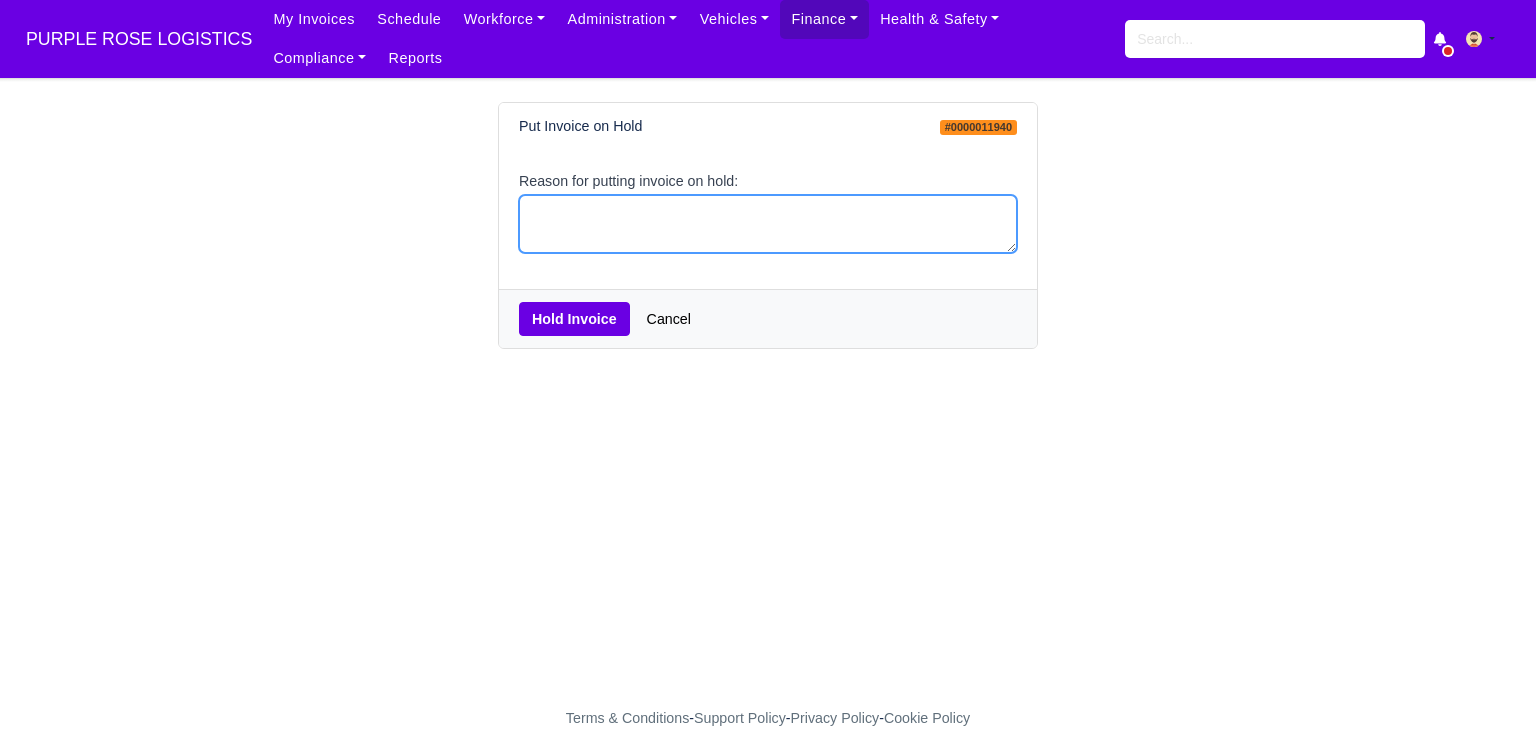 click on "Reason for putting invoice on hold:" at bounding box center (768, 224) 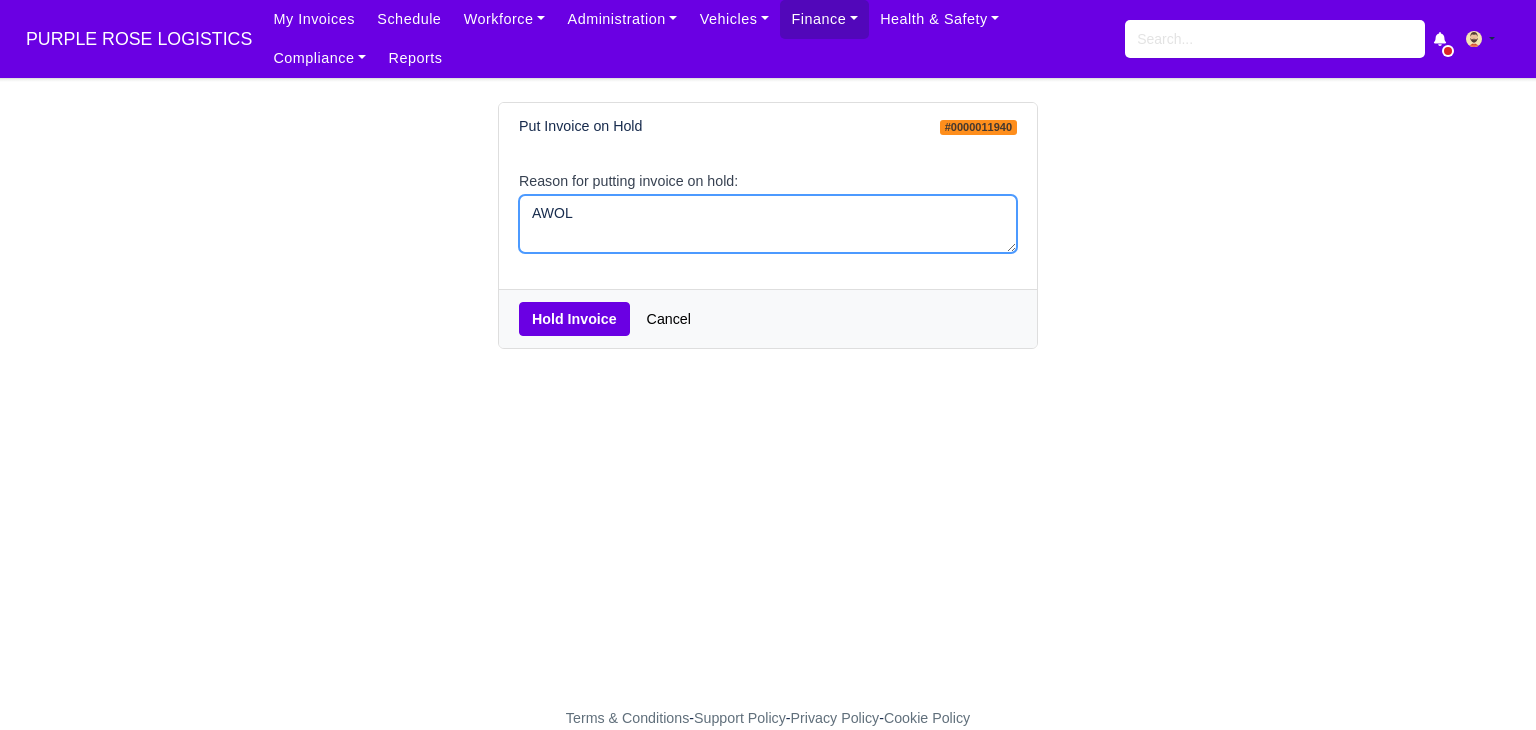 type on "AWOL" 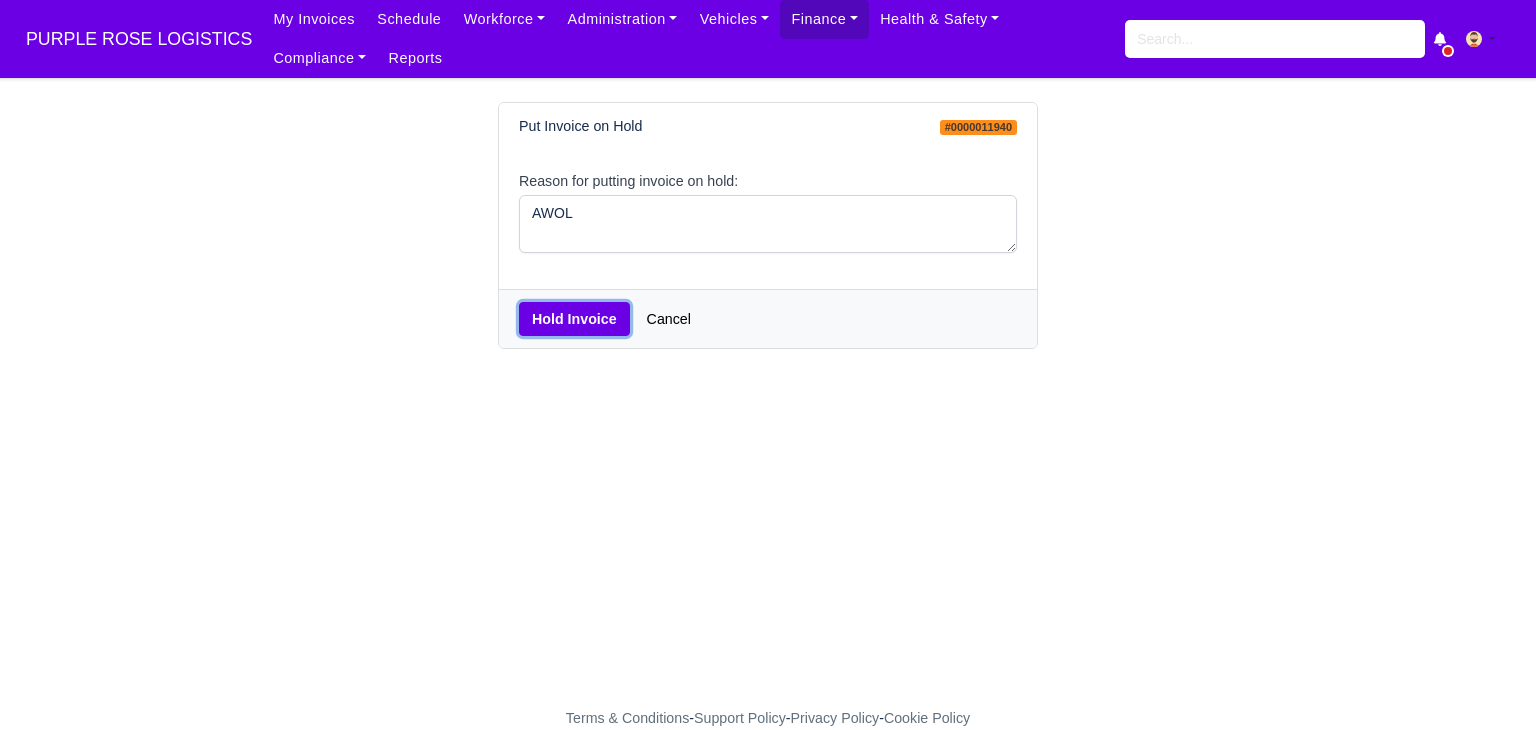 click on "Hold Invoice" at bounding box center (574, 319) 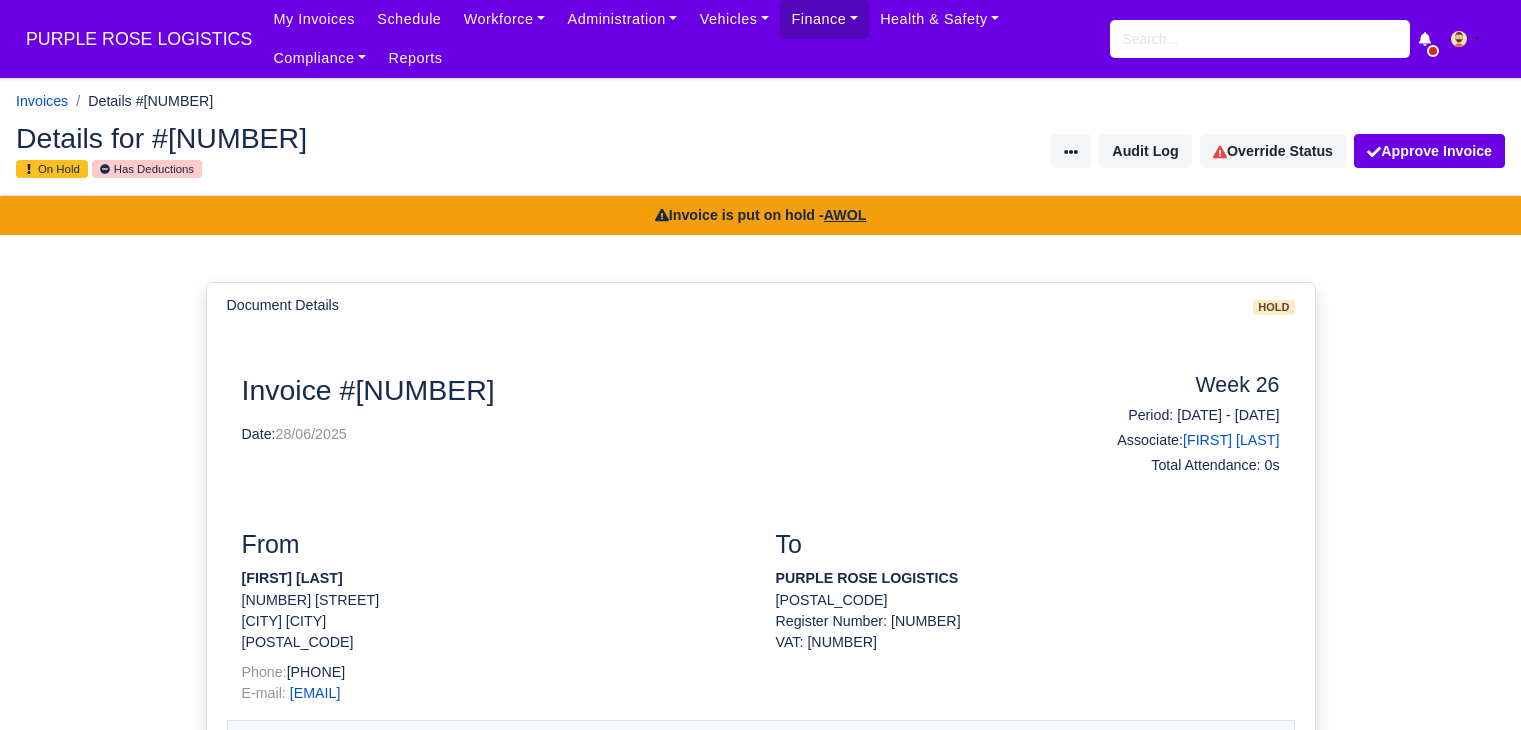 scroll, scrollTop: 0, scrollLeft: 0, axis: both 